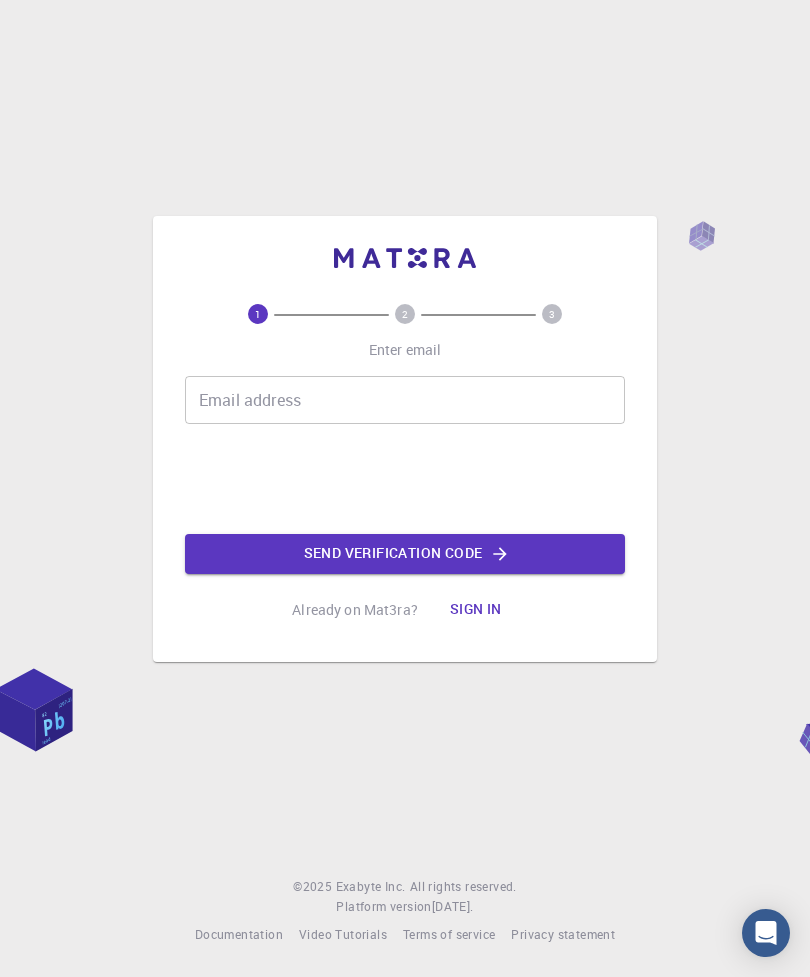 scroll, scrollTop: 0, scrollLeft: 0, axis: both 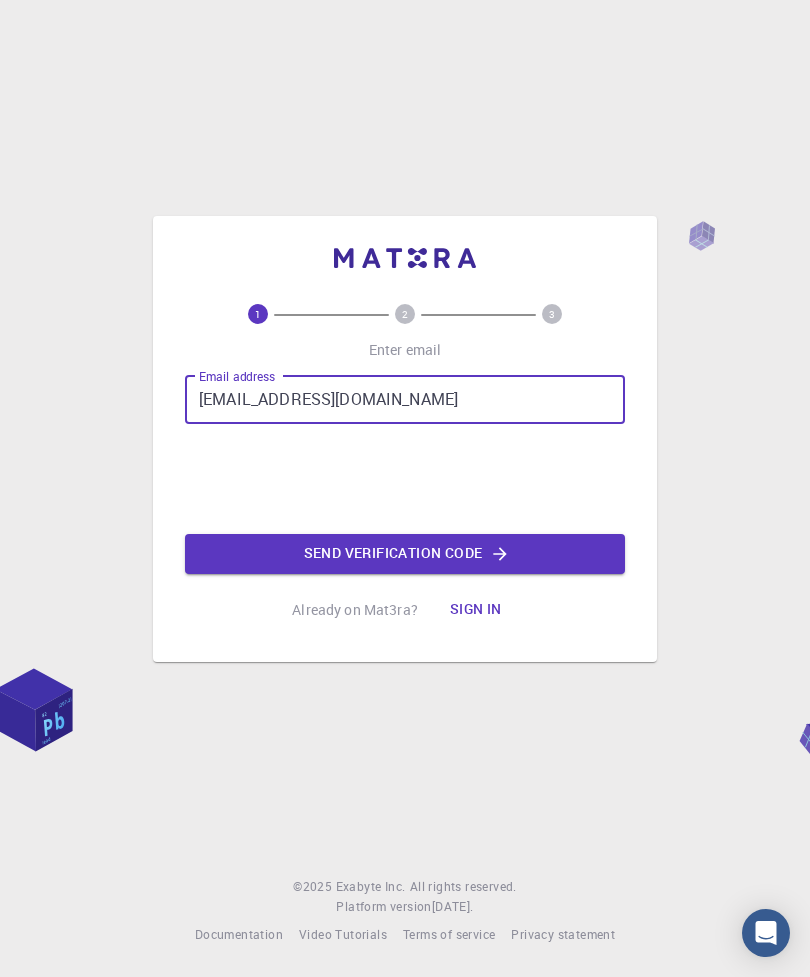 type on "[EMAIL_ADDRESS][DOMAIN_NAME]" 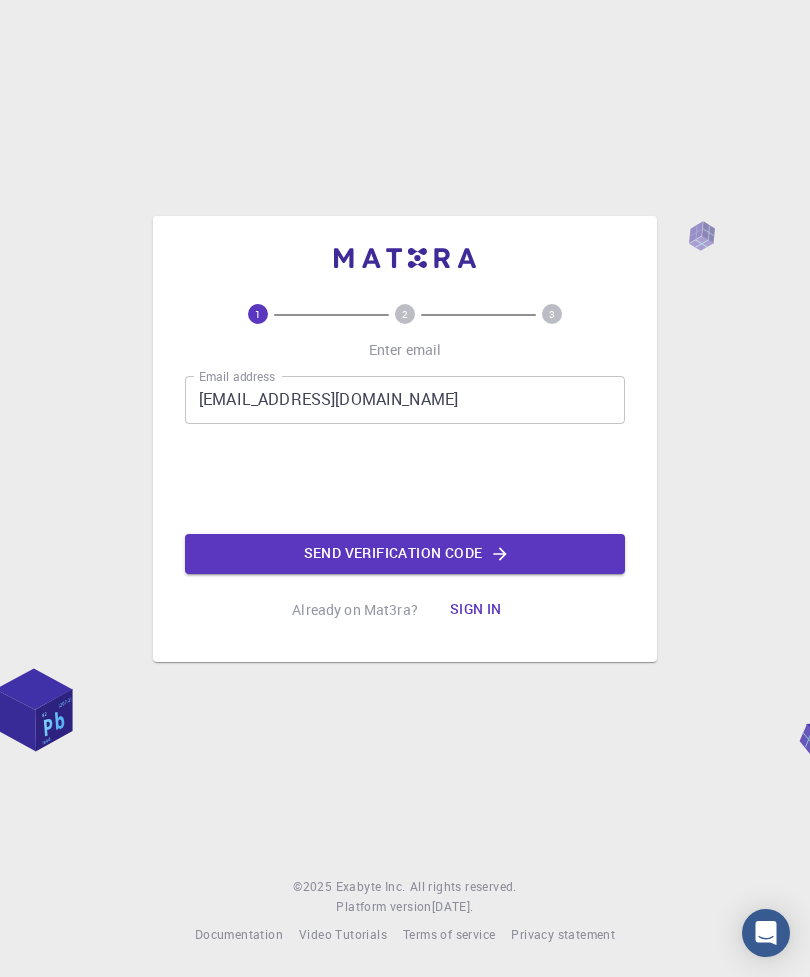 click on "Send verification code" 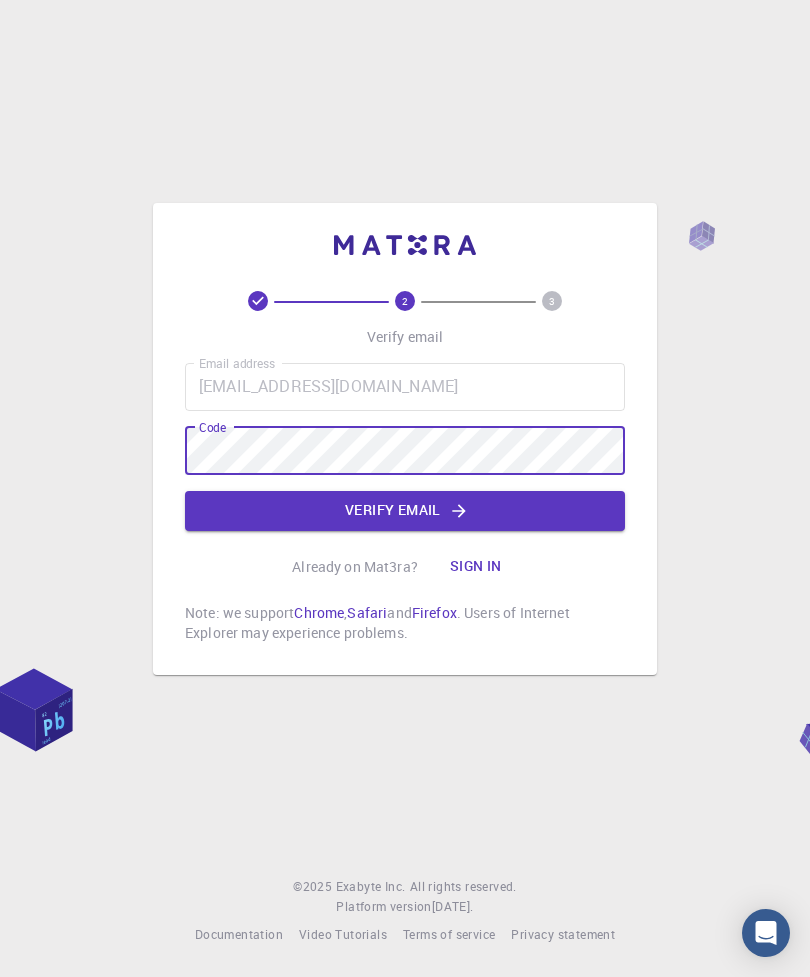 click on "Verify email" 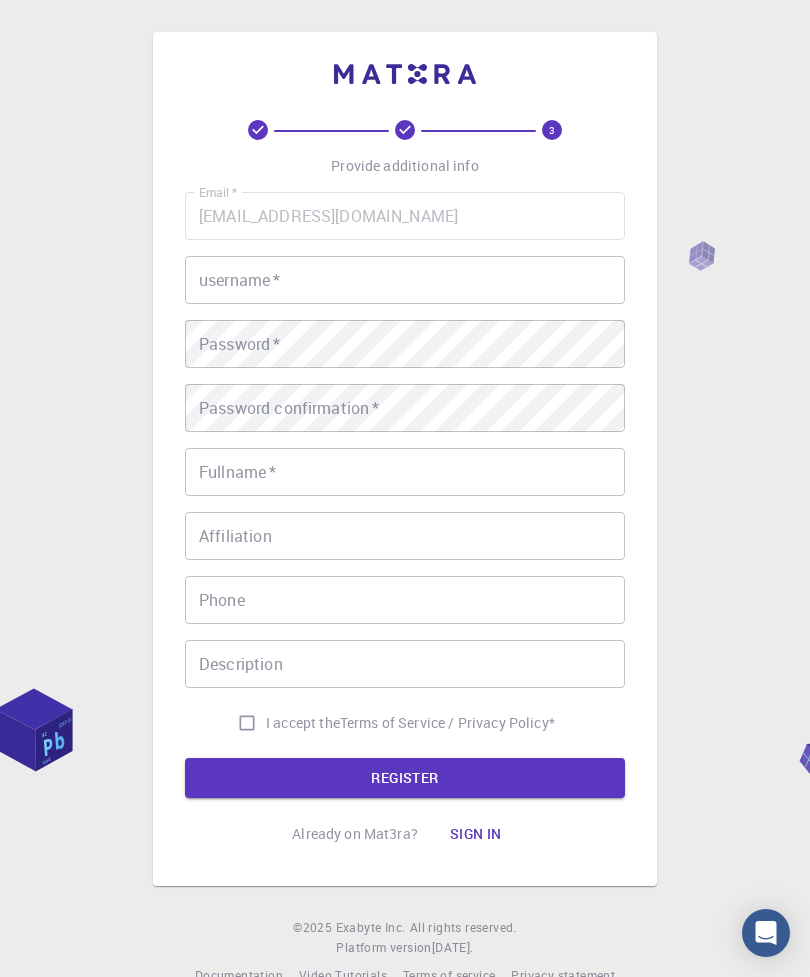 click on "username   *" at bounding box center [405, 280] 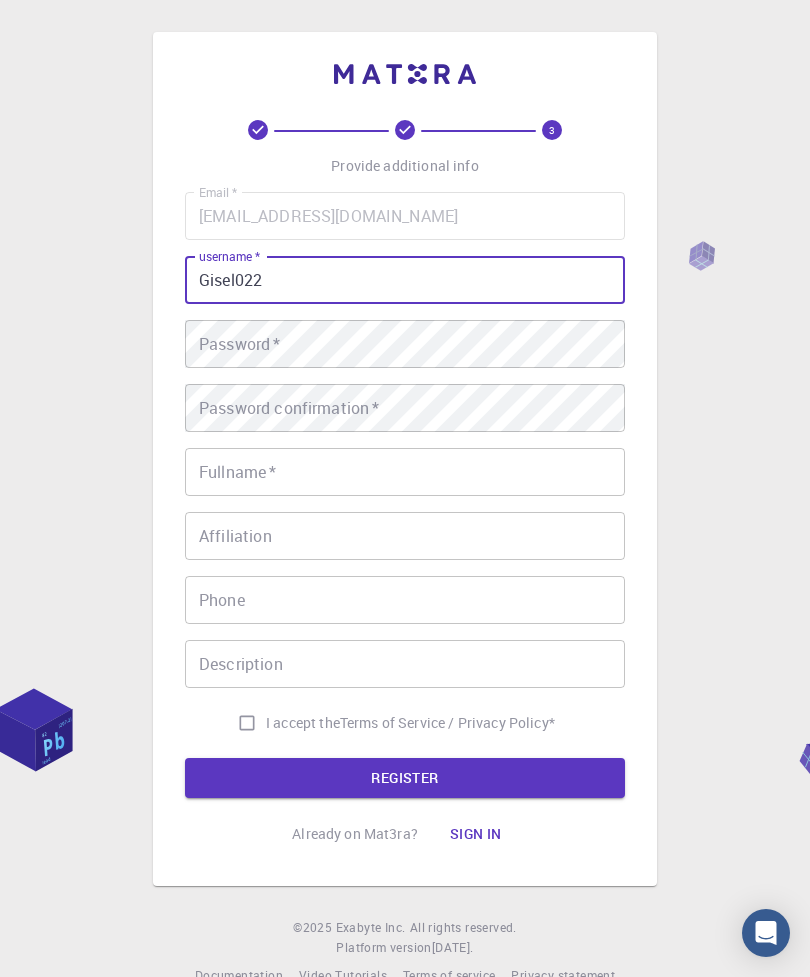 type on "Gisel022" 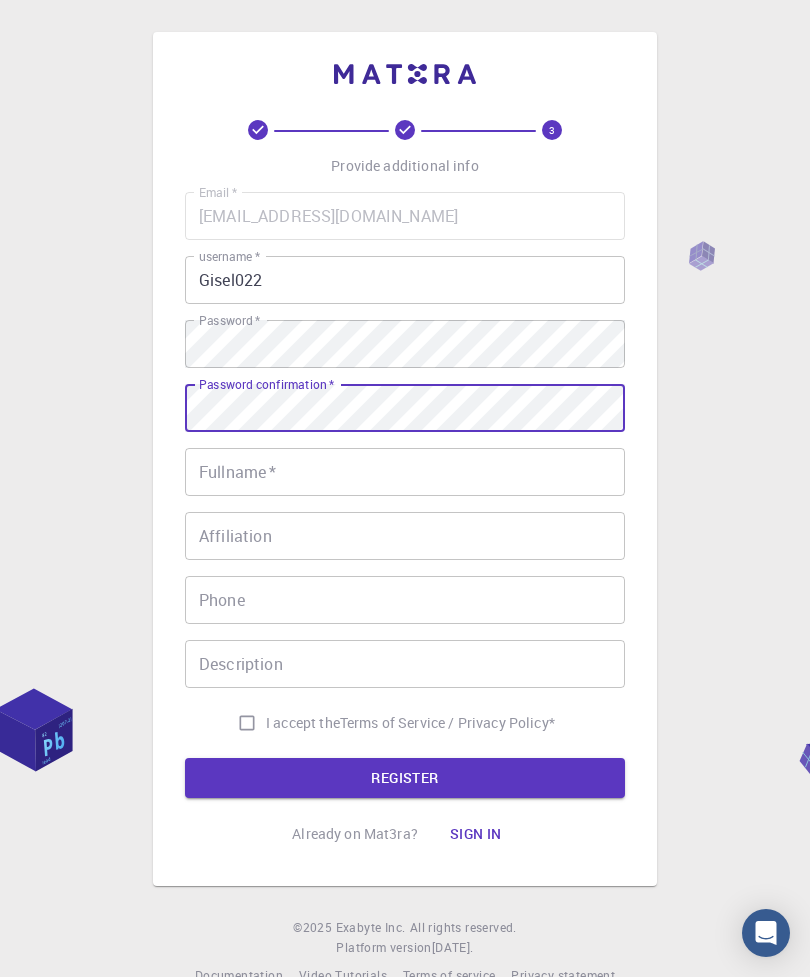 click on "Fullname   *" at bounding box center [405, 472] 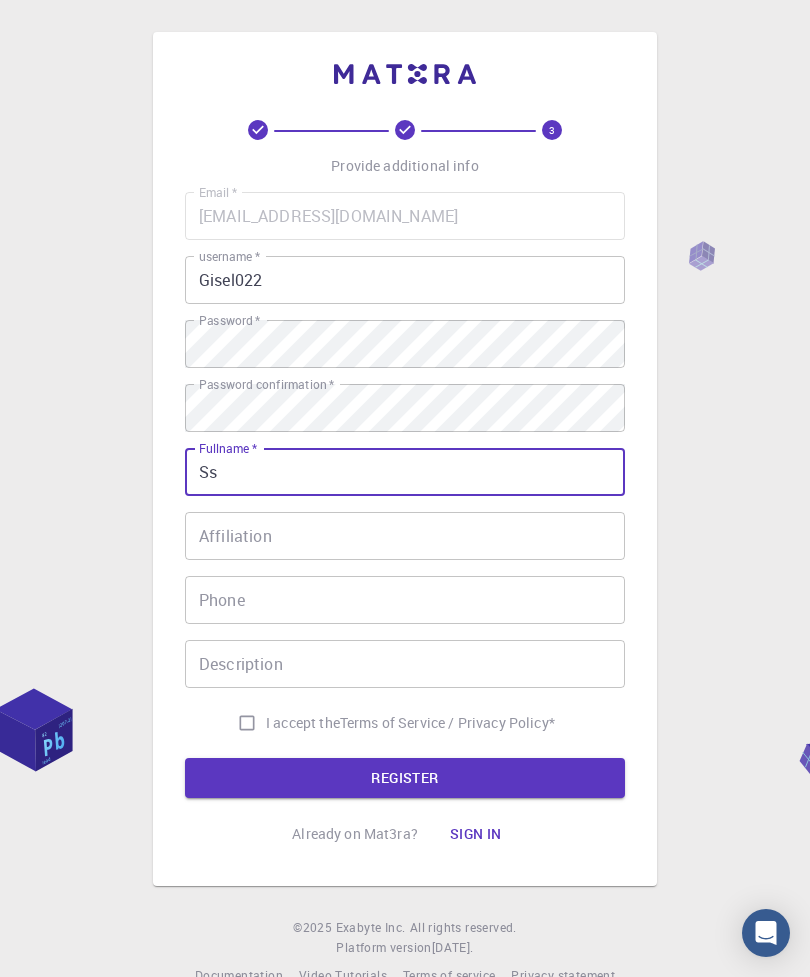type on "S" 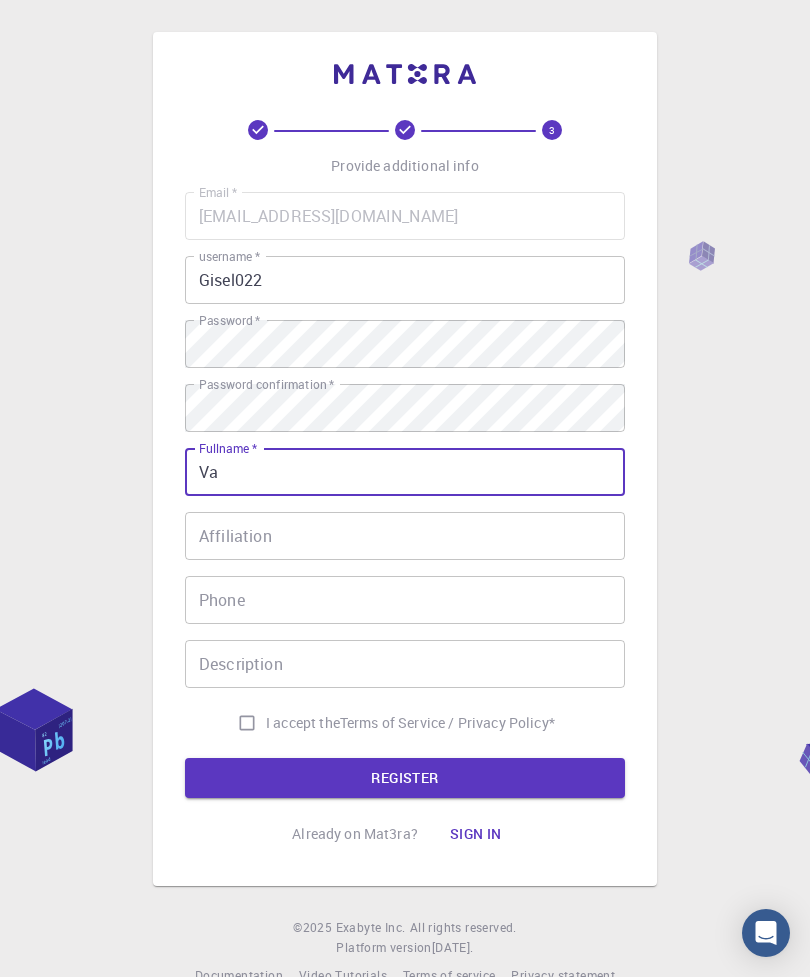 type on "V" 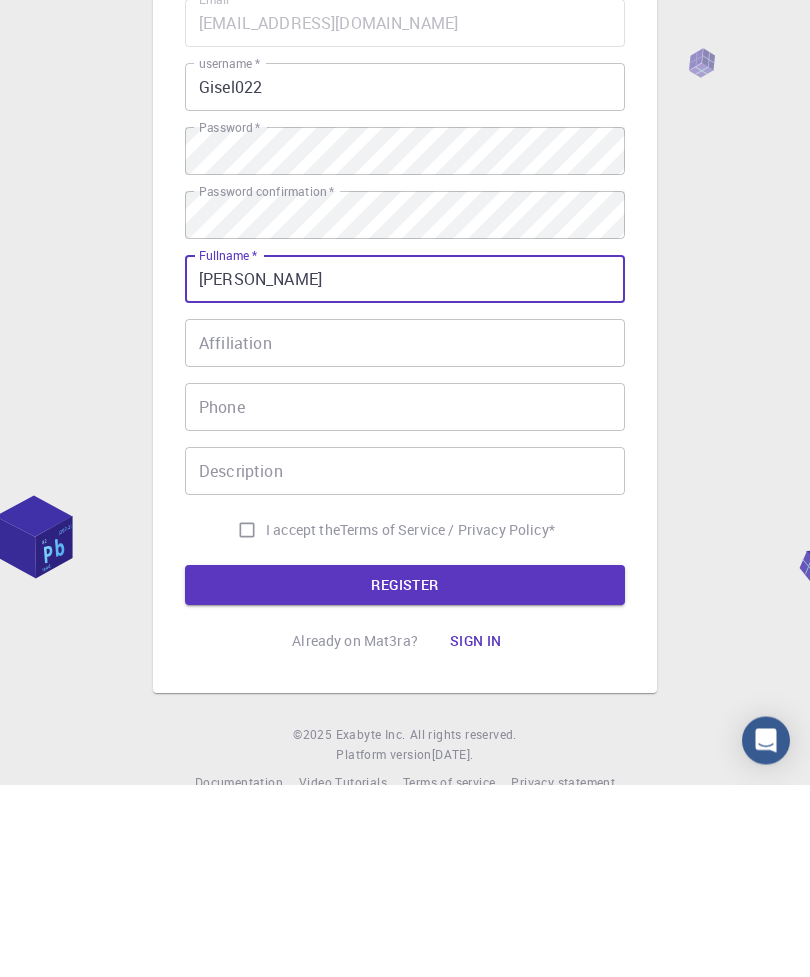 type on "[PERSON_NAME]" 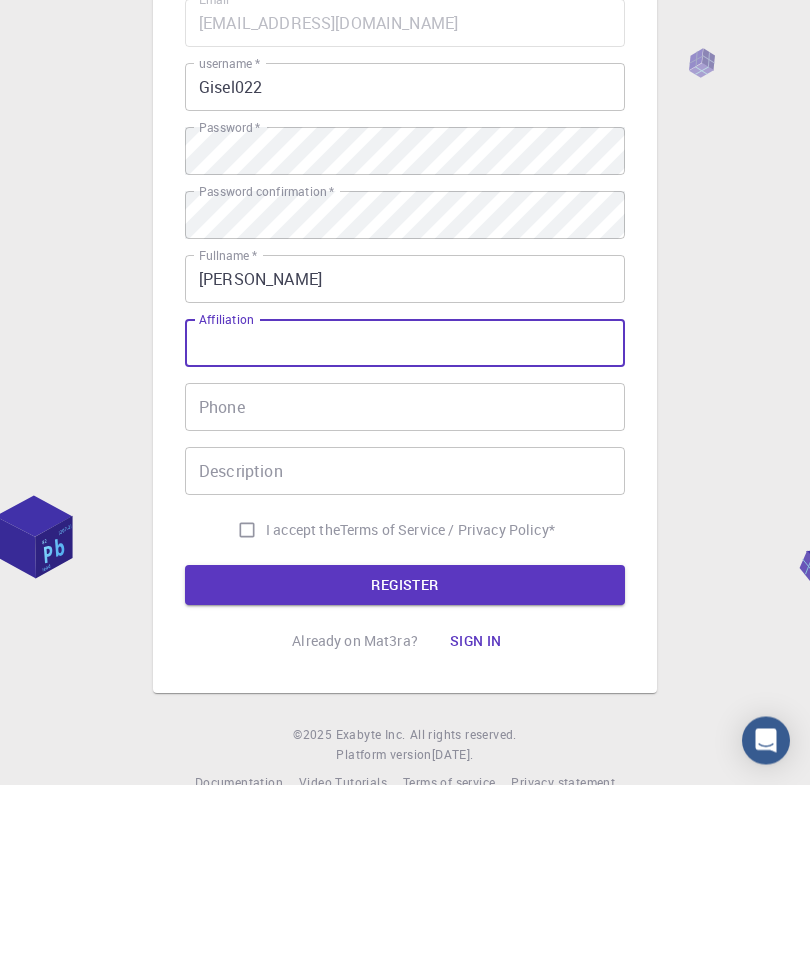 click on "I accept the  Terms of Service / Privacy Policy  *" at bounding box center [247, 723] 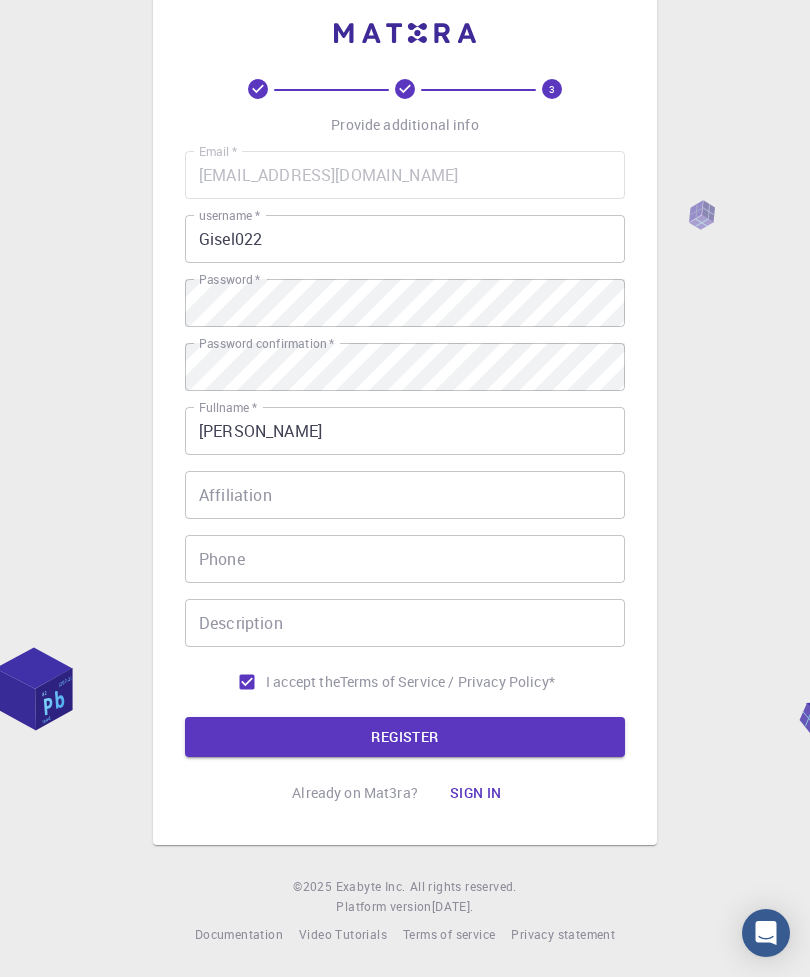 click on "REGISTER" at bounding box center [405, 737] 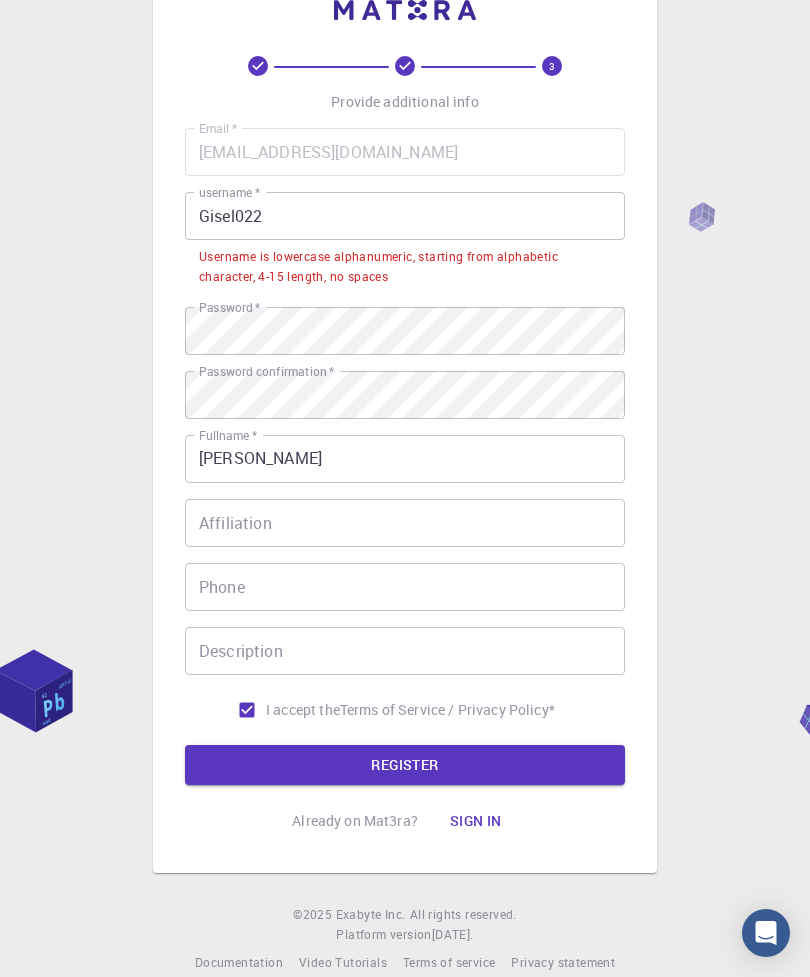 click on "Gisel022" at bounding box center (405, 216) 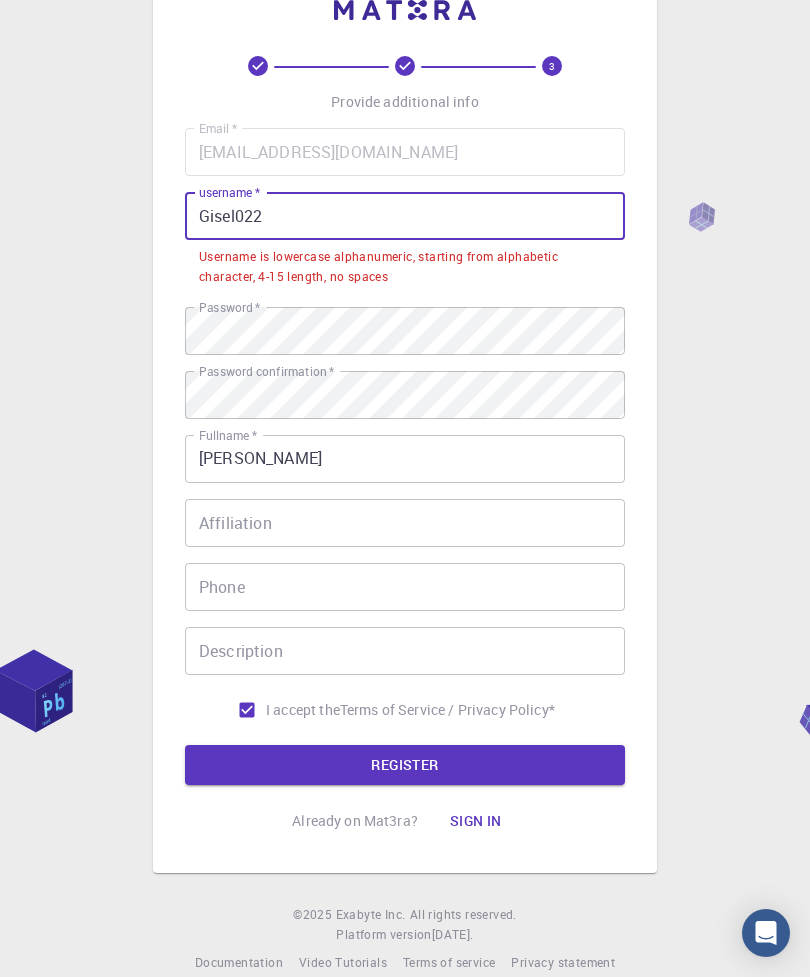 click on "Gisel022" at bounding box center [405, 216] 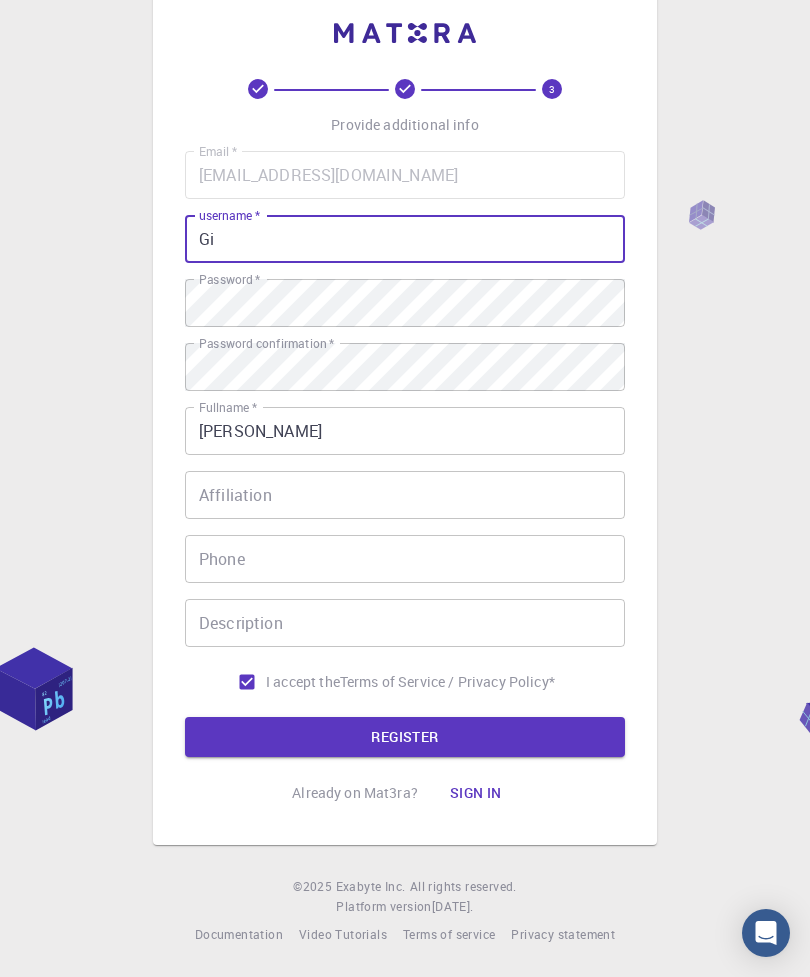 type on "G" 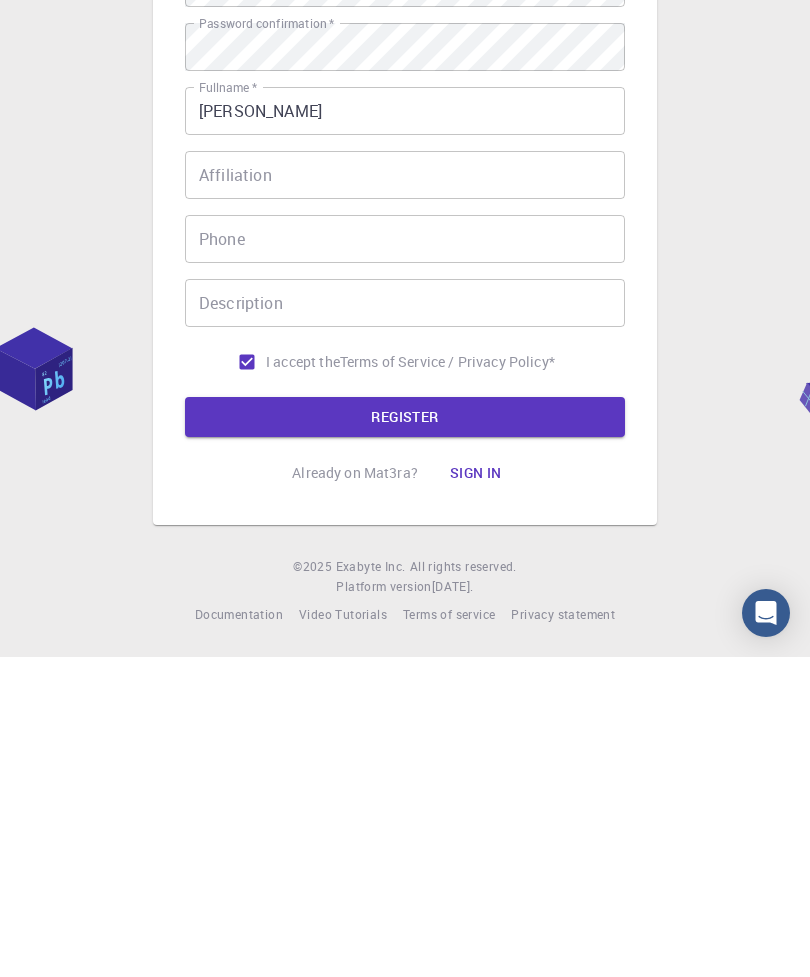 click on "REGISTER" at bounding box center (405, 737) 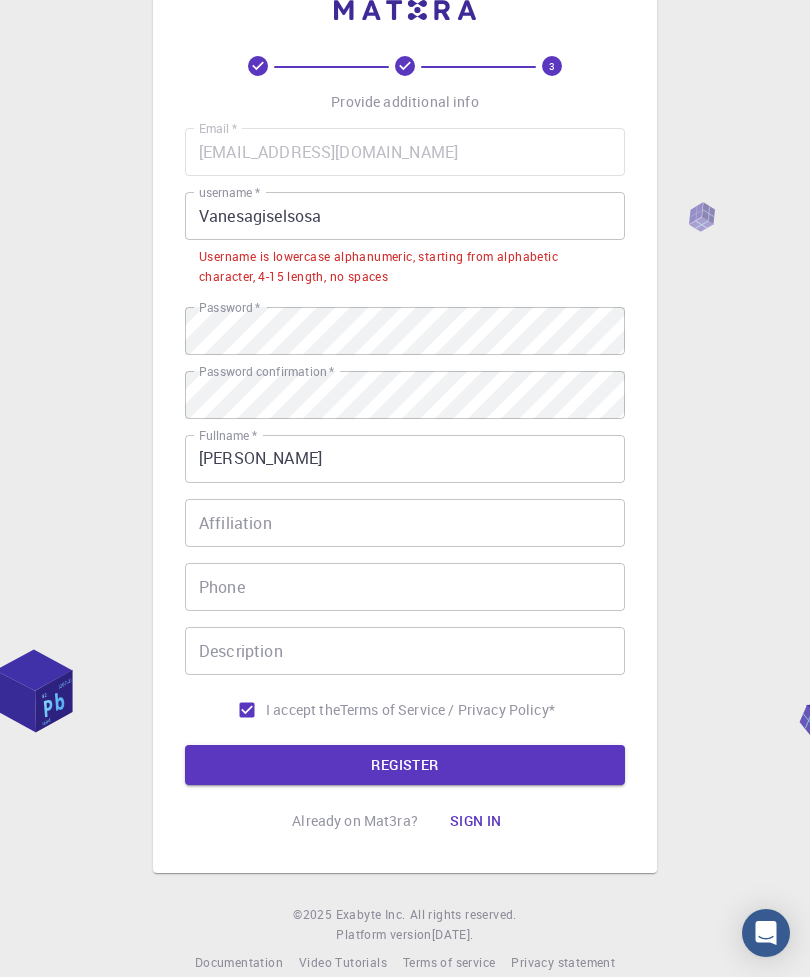 click on "Vanesagiselsosa" at bounding box center [405, 216] 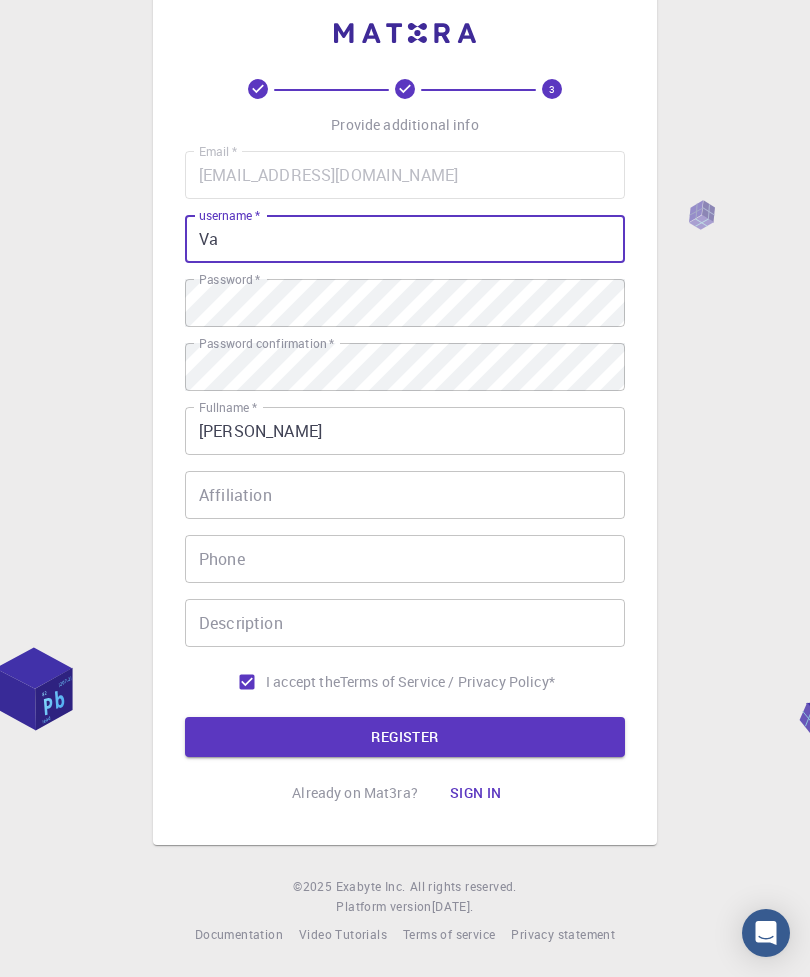 type on "V" 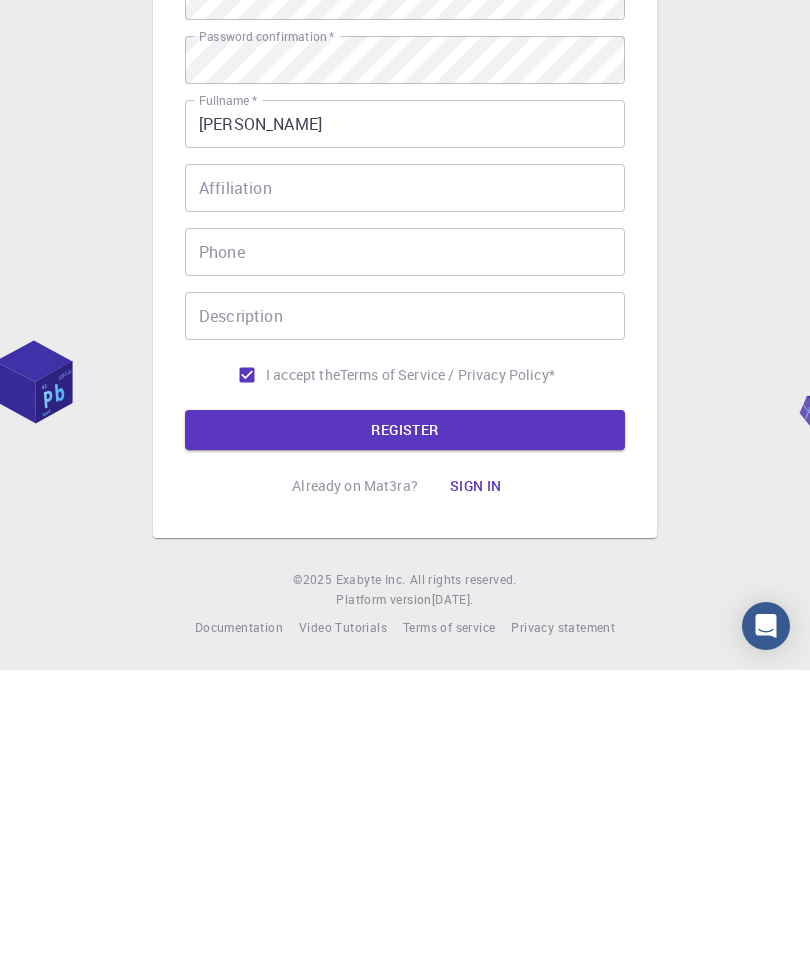 click on "REGISTER" at bounding box center (405, 737) 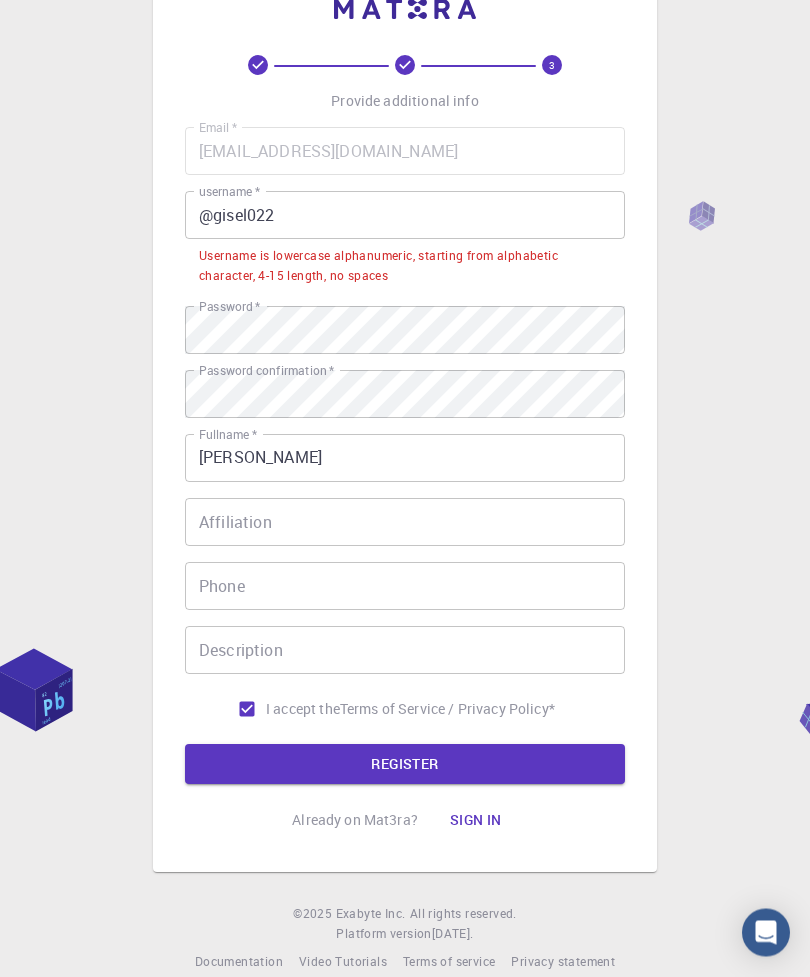 scroll, scrollTop: 65, scrollLeft: 0, axis: vertical 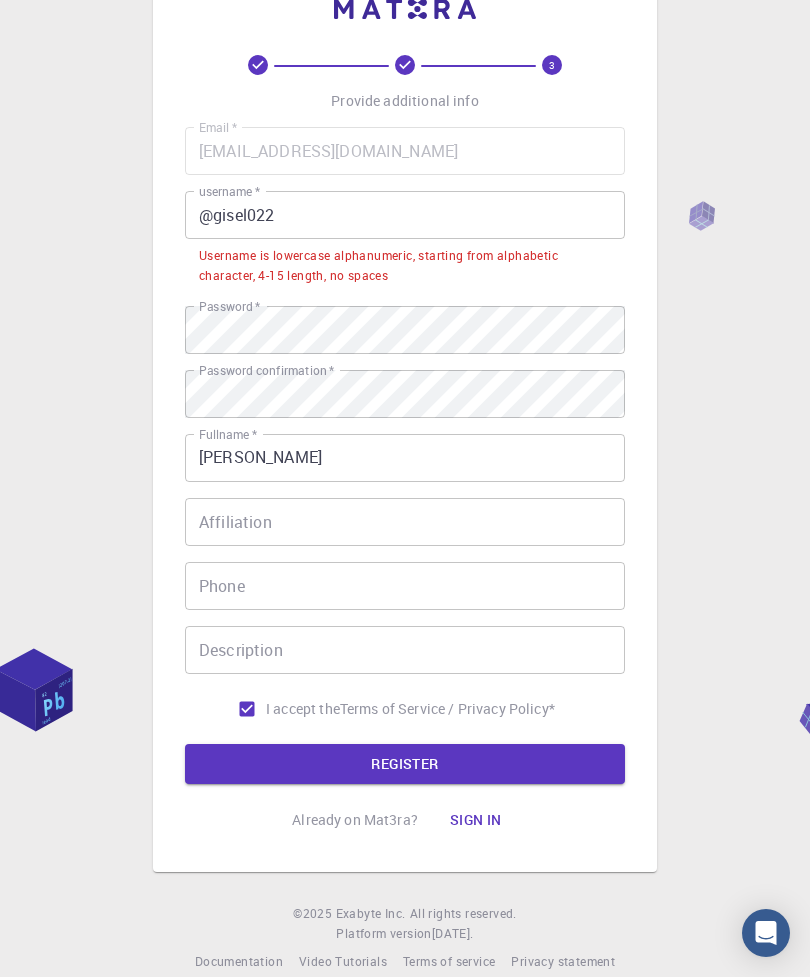 click on "@gisel022" at bounding box center (405, 215) 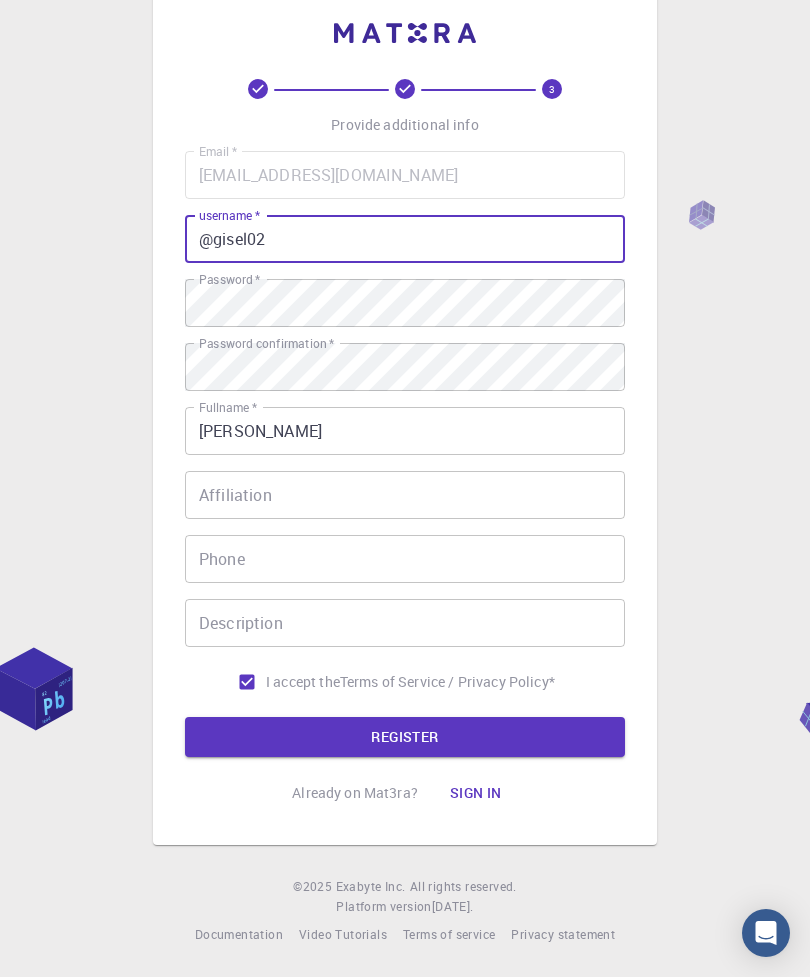 scroll, scrollTop: 64, scrollLeft: 0, axis: vertical 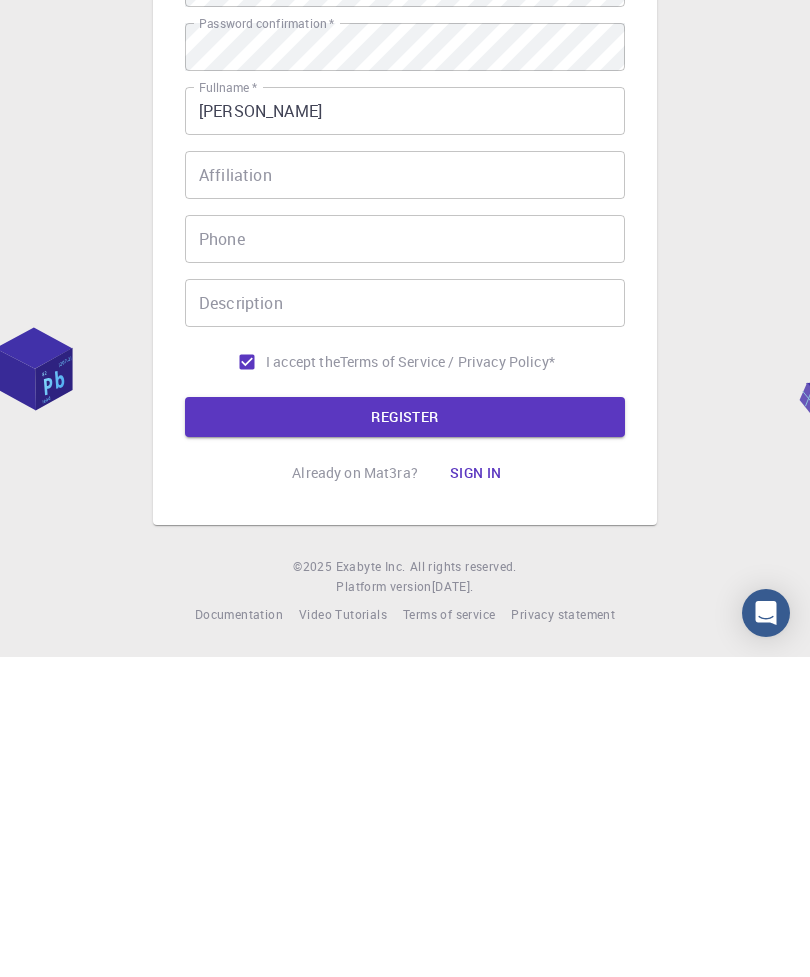 click on "REGISTER" at bounding box center (405, 737) 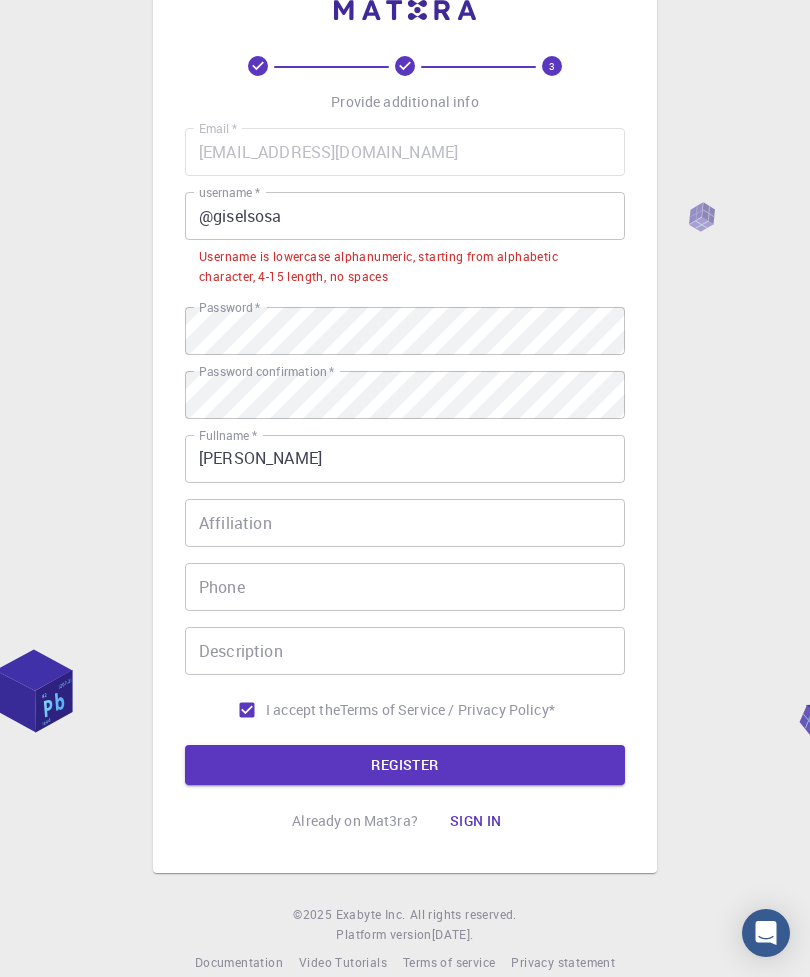 click on "@giselsosa" at bounding box center [405, 216] 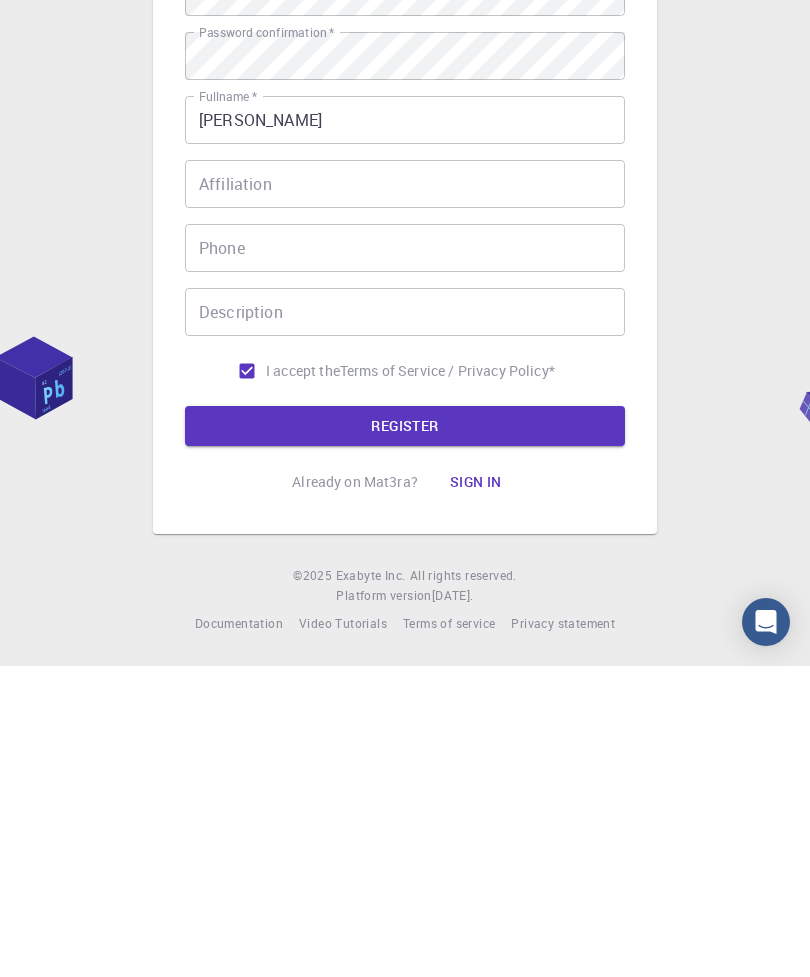 click on "REGISTER" at bounding box center [405, 737] 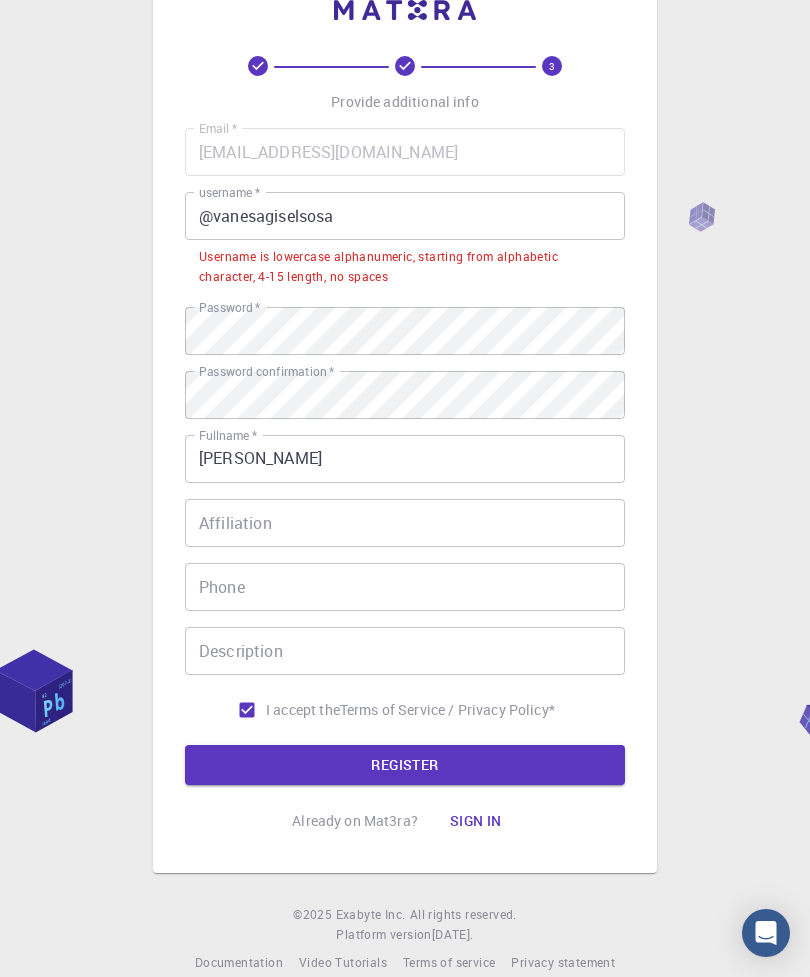 click on "@vanesagiselsosa" at bounding box center [405, 216] 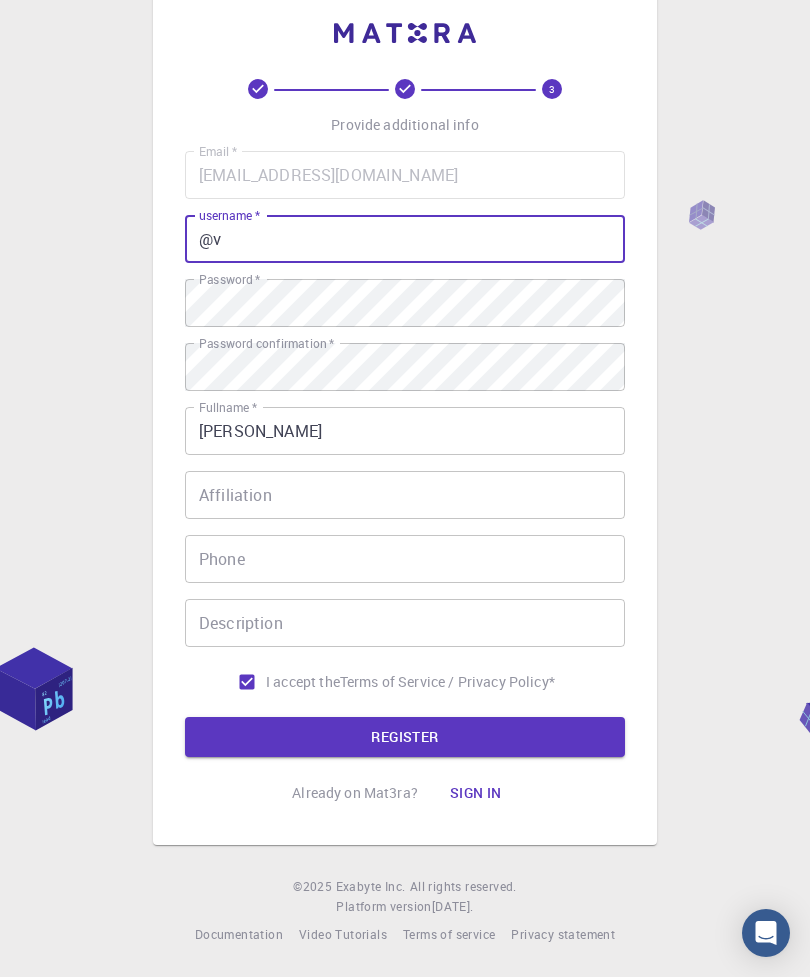 type on "@" 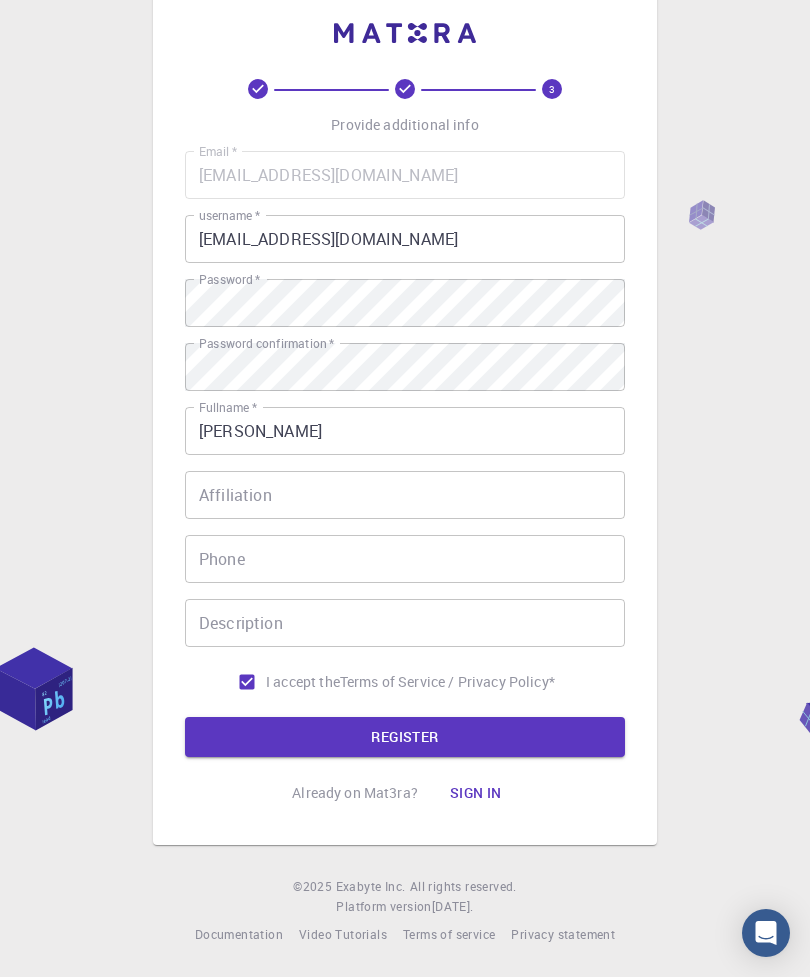 click on "REGISTER" at bounding box center (405, 737) 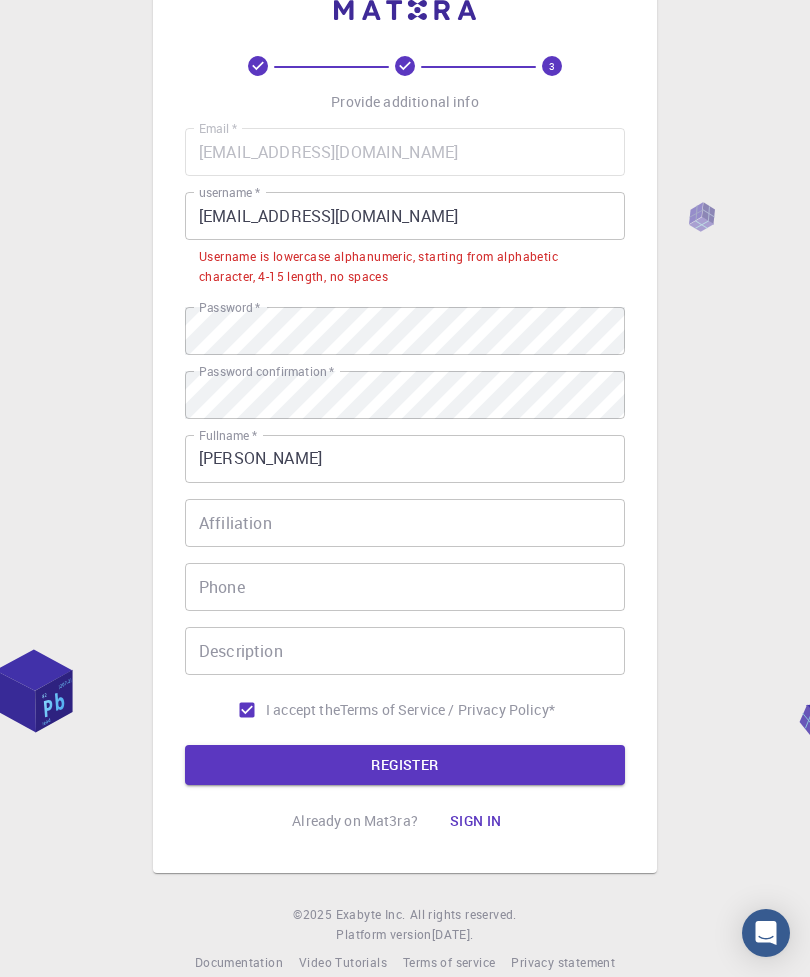 click on "[EMAIL_ADDRESS][DOMAIN_NAME]" at bounding box center (405, 216) 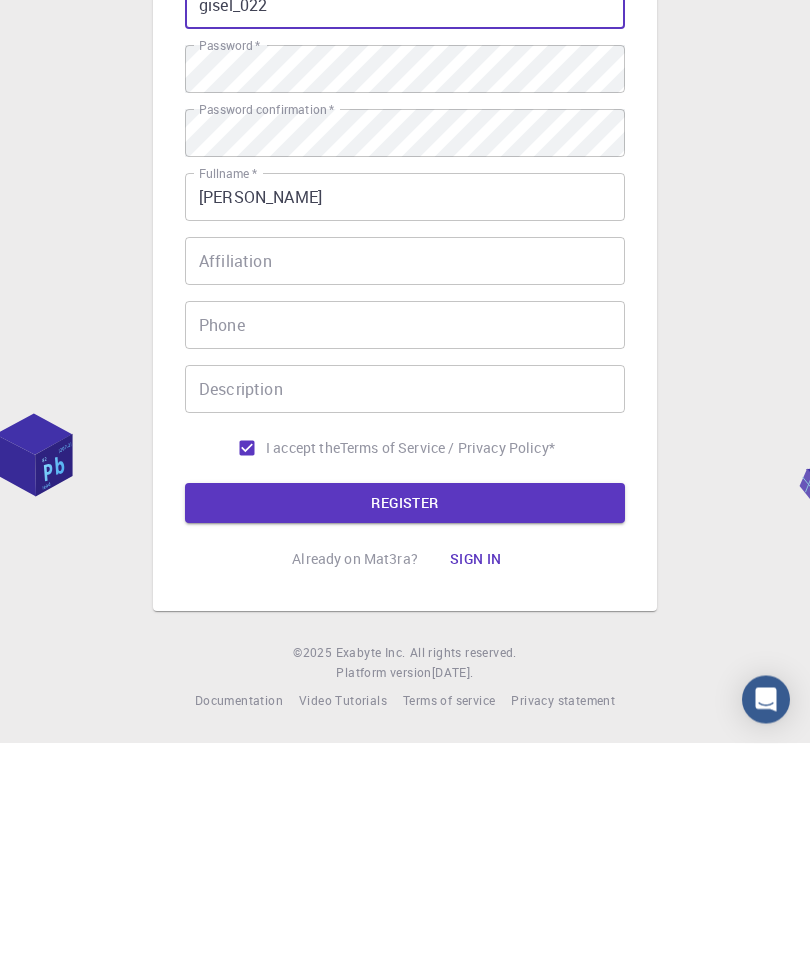 click on "REGISTER" at bounding box center [405, 737] 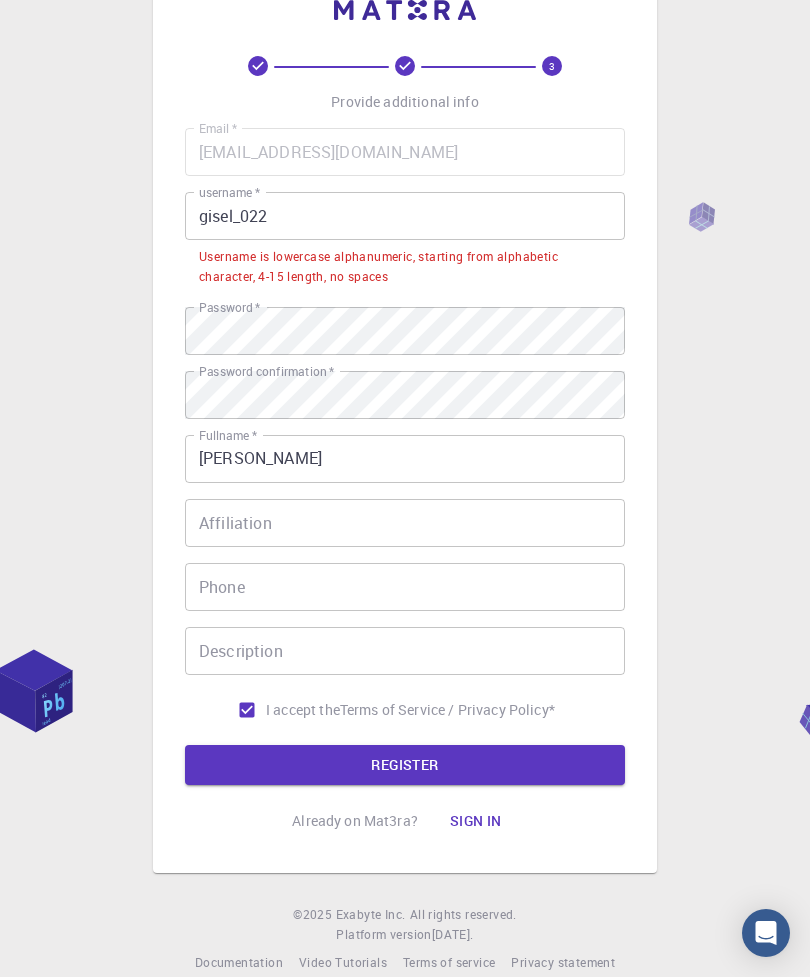 click on "gisel_022" at bounding box center [405, 216] 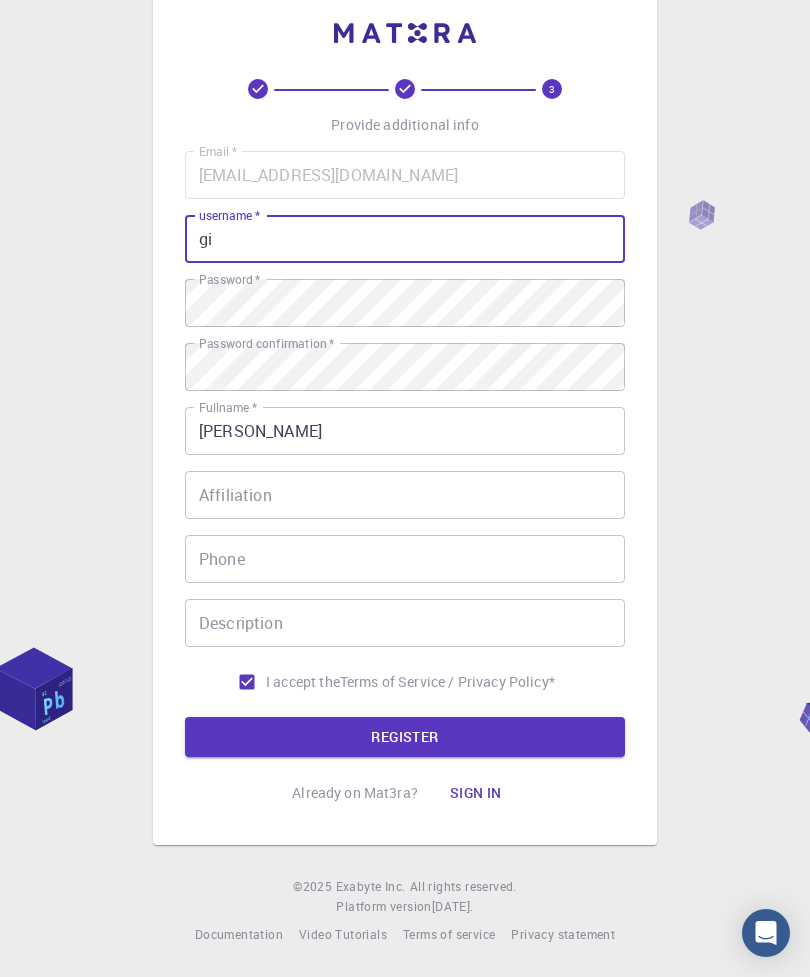 type on "g" 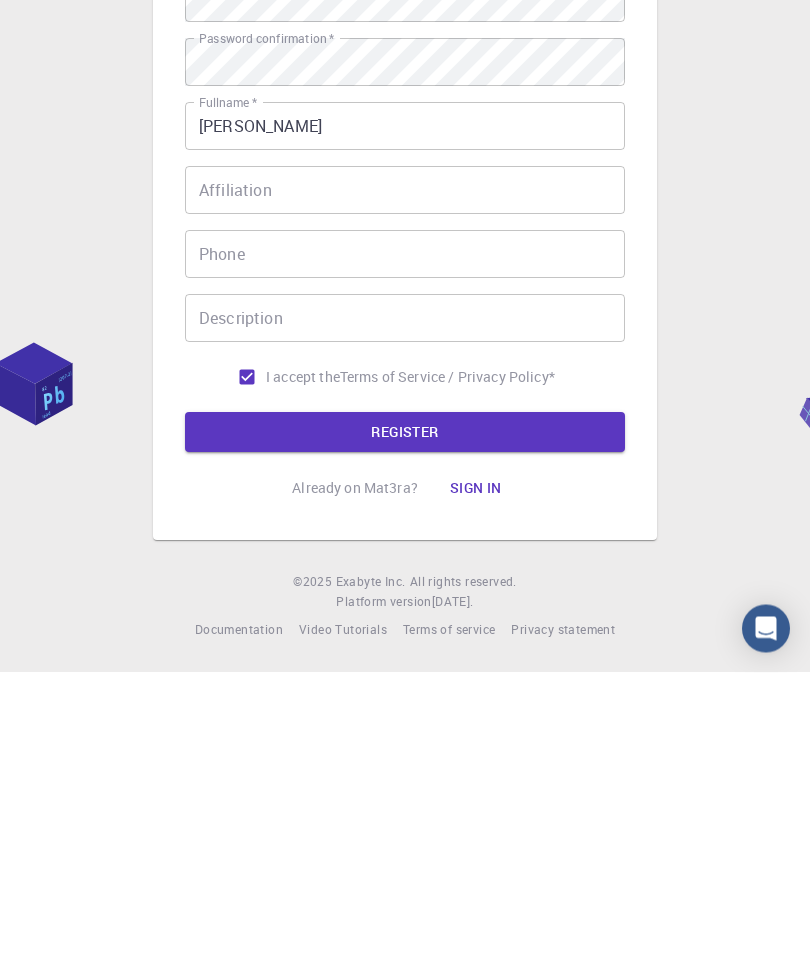 click on "REGISTER" at bounding box center (405, 737) 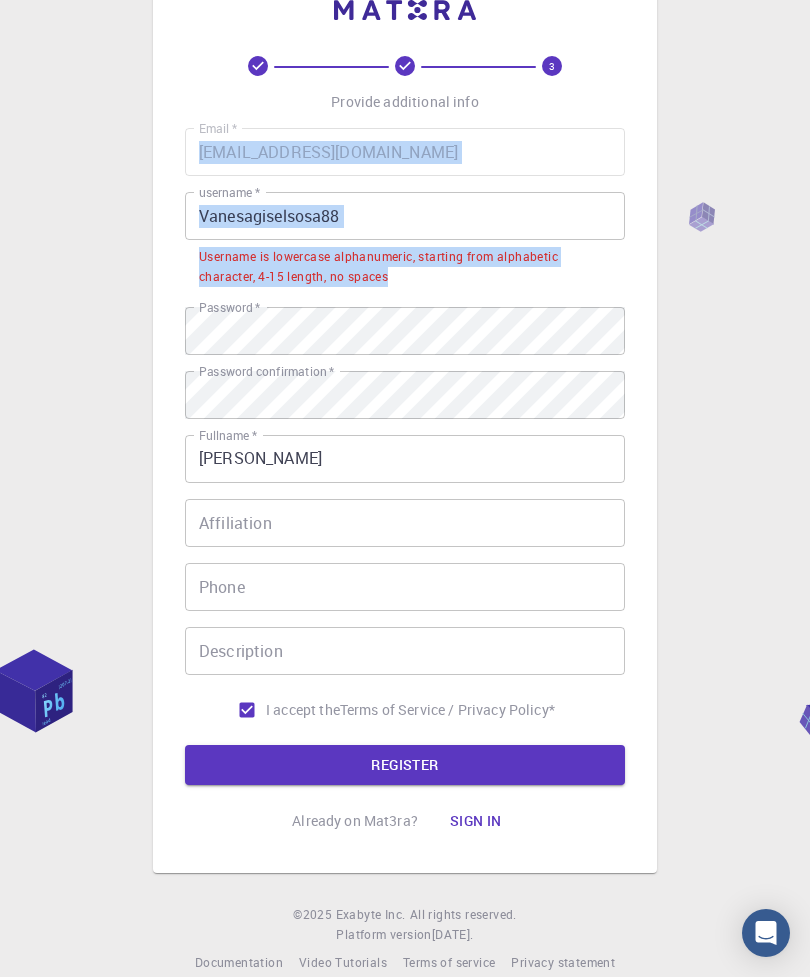 click on "3 Provide additional info Email   * [EMAIL_ADDRESS][DOMAIN_NAME] Email   * username   * Vanesagiselsosa88 username   * Username is lowercase alphanumeric, starting from alphabetic character, 4-15 length, no spaces Password   * Password   * Password confirmation   * Password confirmation   * Fullname   * [PERSON_NAME] Fullname   * Affiliation Affiliation Phone Phone Description Description I accept the  Terms of Service / Privacy Policy  * REGISTER Already on Mat3ra? Sign in ©  2025   Exabyte Inc.   All rights reserved. Platform version  [DATE] . Documentation Video Tutorials Terms of service Privacy statement" at bounding box center (405, 470) 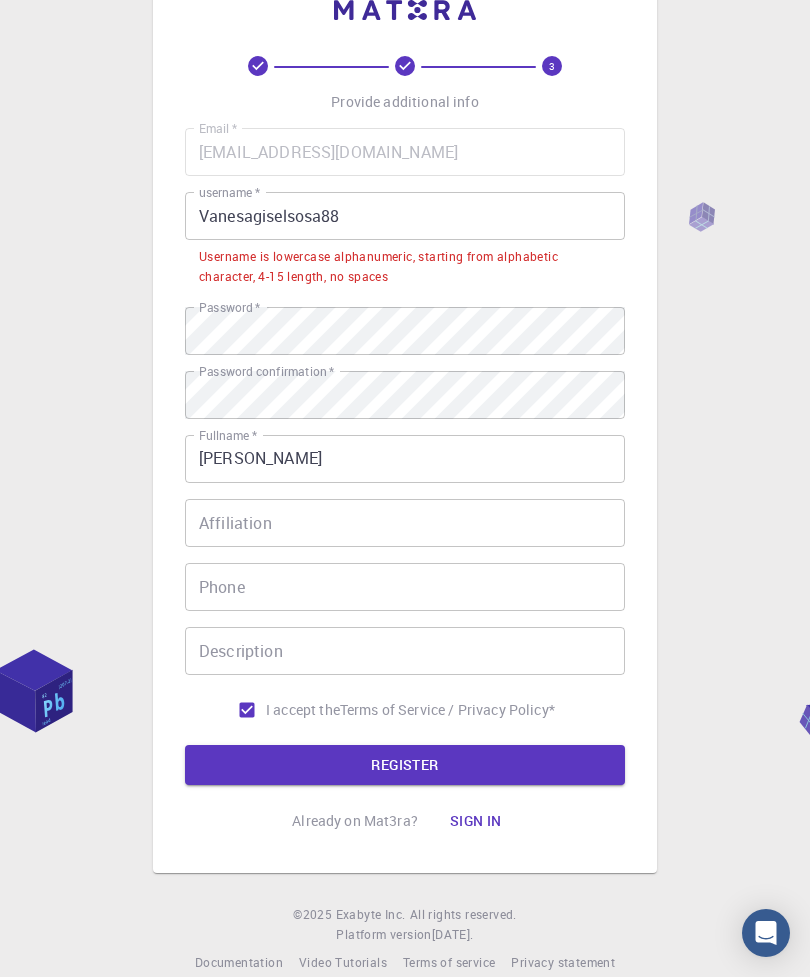 click on "Vanesagiselsosa88" at bounding box center (405, 216) 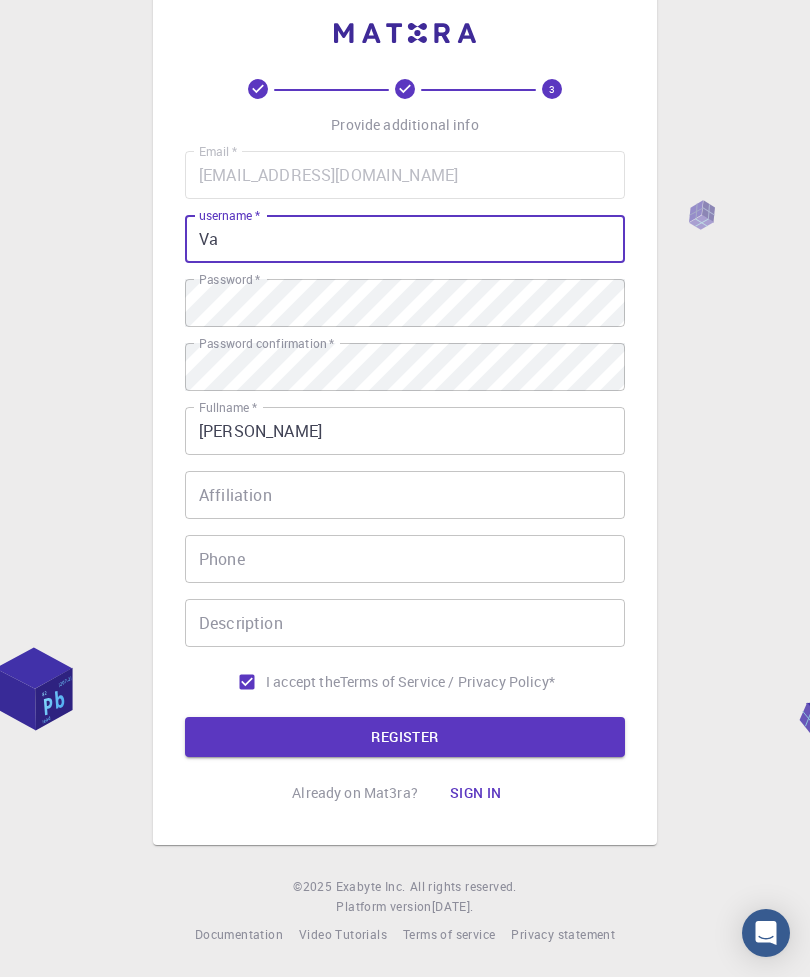 type on "V" 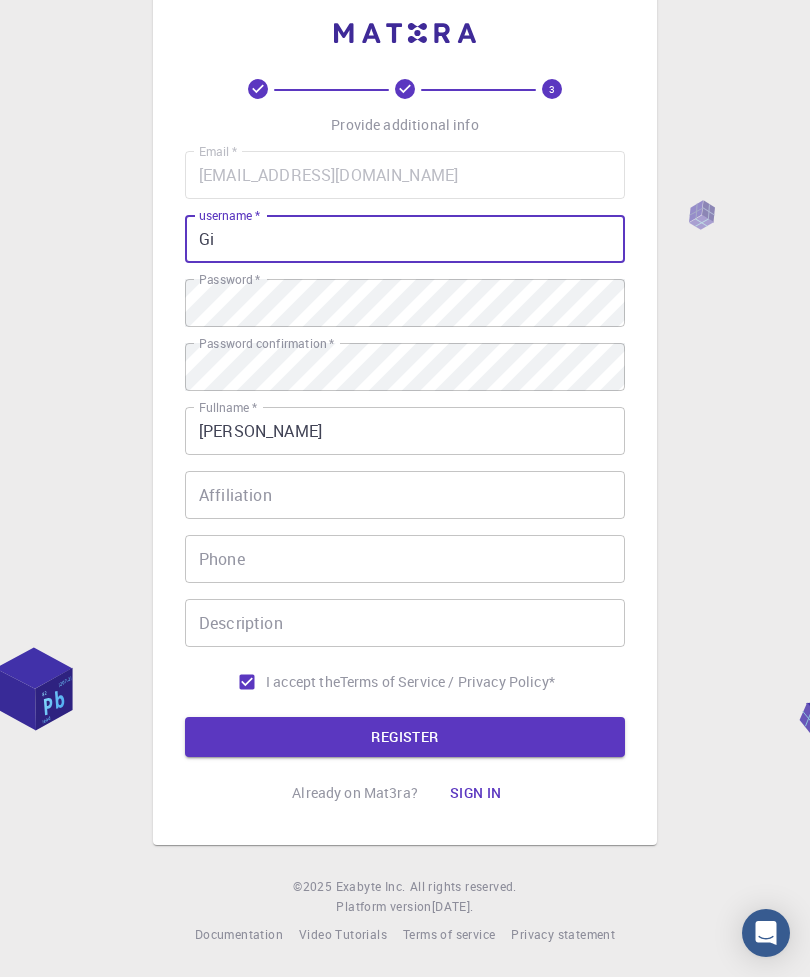 type on "G" 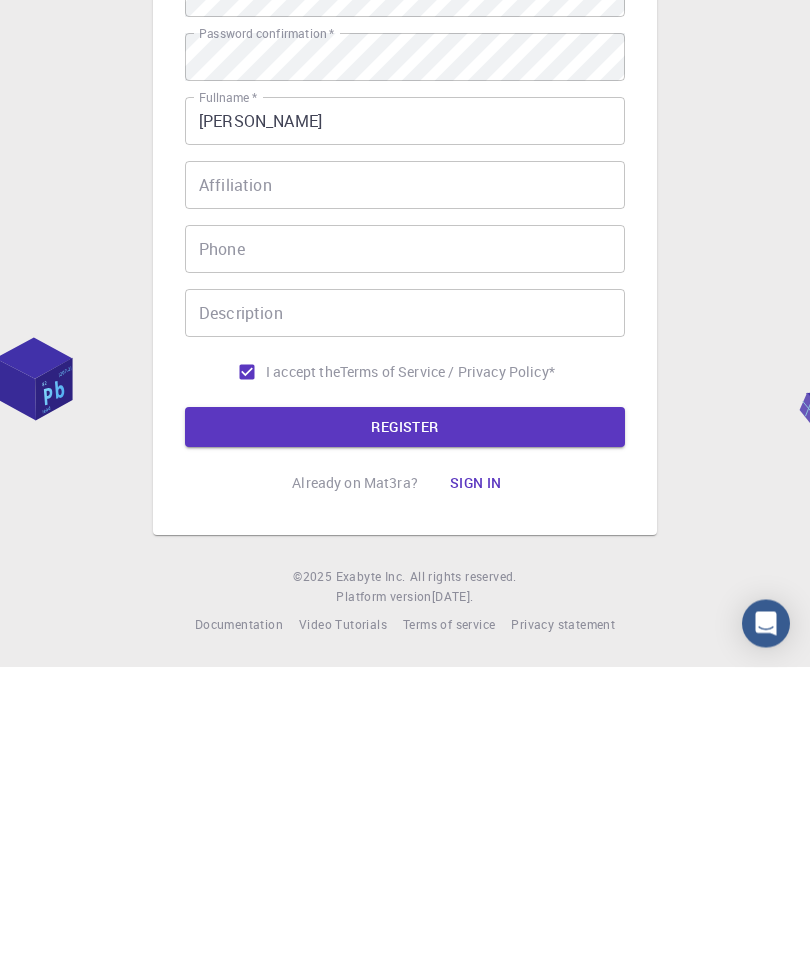type on "gisel022" 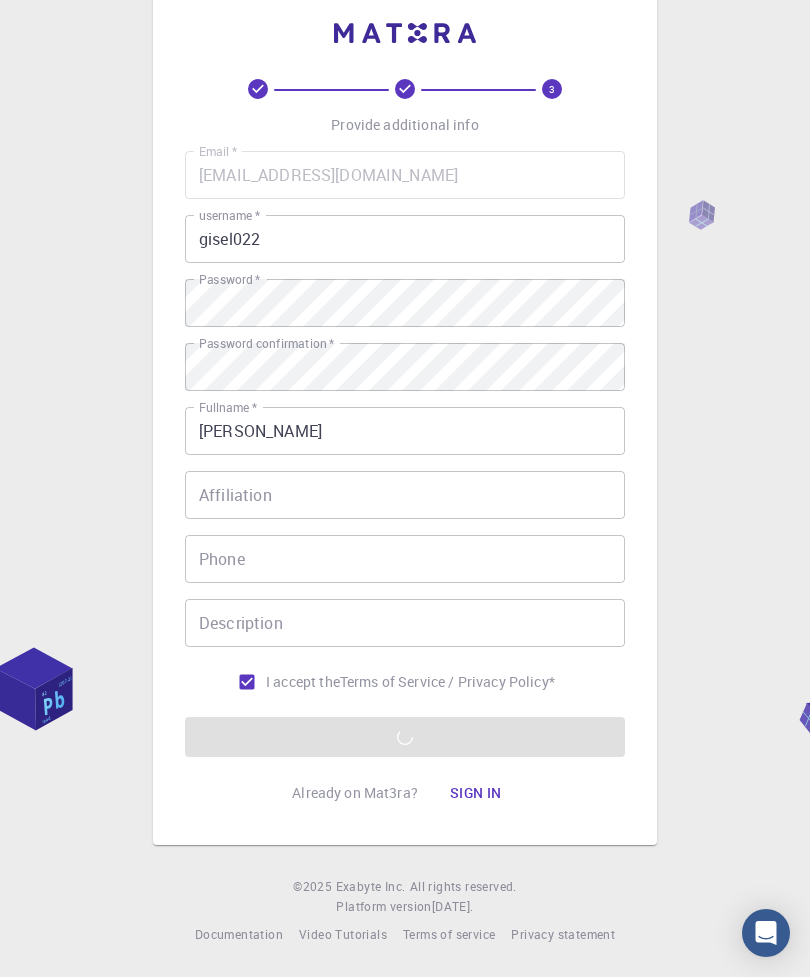 click on "Email   * [EMAIL_ADDRESS][DOMAIN_NAME] Email   * username   * gisel022 username   * Password   * Password   * Password confirmation   * Password confirmation   * Fullname   * [PERSON_NAME] Fullname   * Affiliation Affiliation Phone Phone Description Description I accept the  Terms of Service / Privacy Policy  * REGISTER" at bounding box center (405, 454) 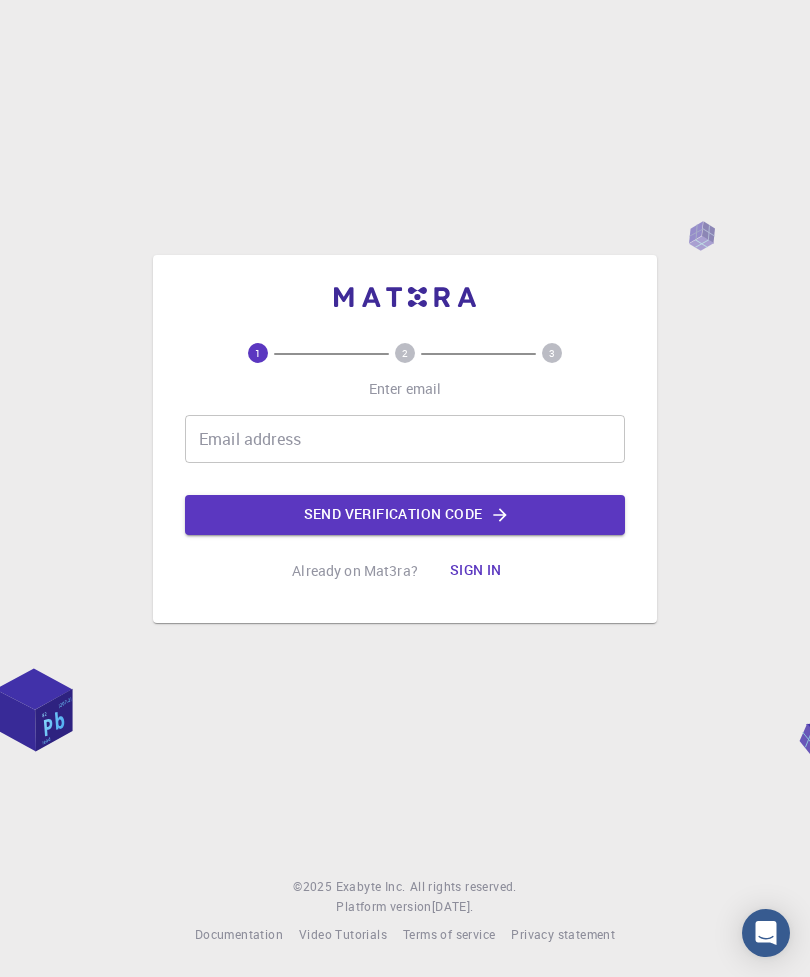 scroll, scrollTop: 64, scrollLeft: 0, axis: vertical 